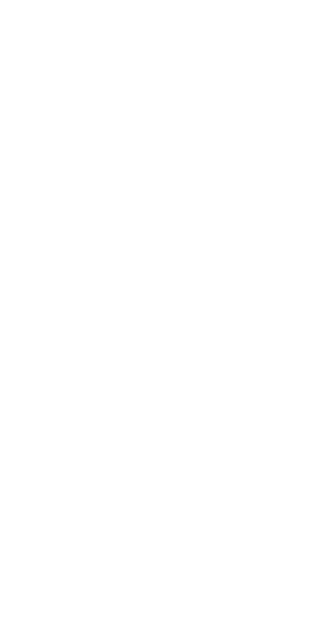 scroll, scrollTop: 0, scrollLeft: 0, axis: both 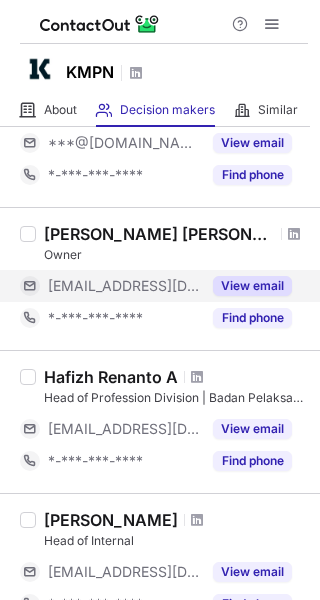 click on "View email" at bounding box center [252, 286] 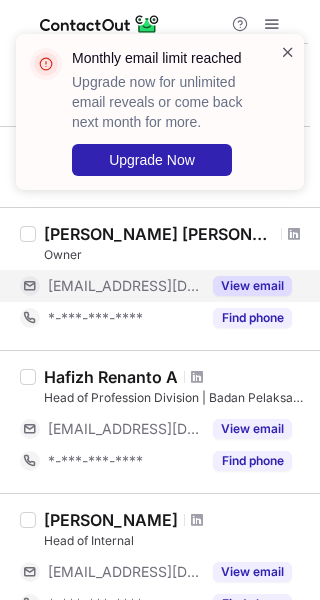 click at bounding box center (288, 52) 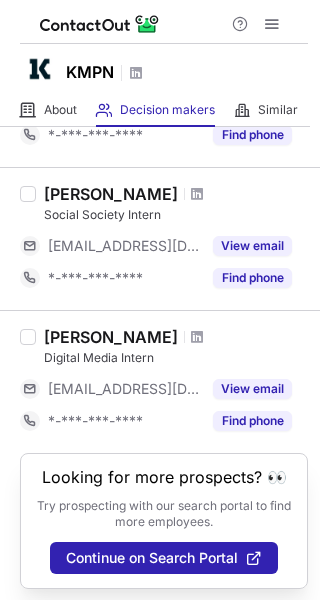 scroll, scrollTop: 1257, scrollLeft: 0, axis: vertical 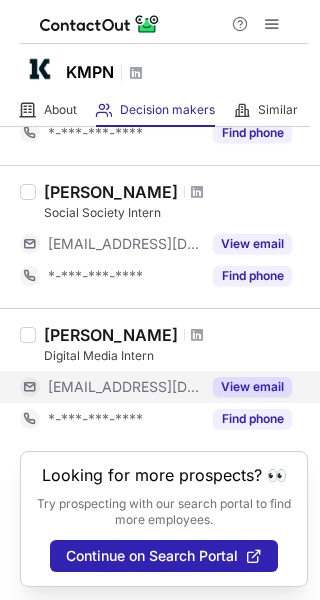 click on "View email" at bounding box center (252, 387) 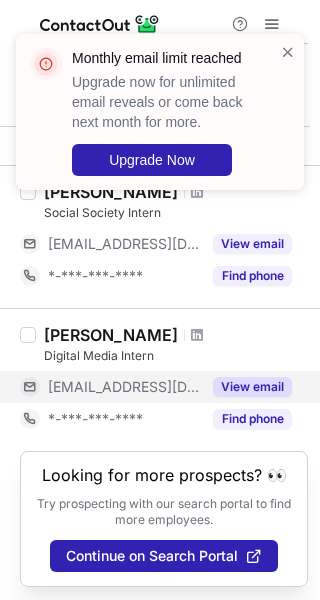 click on "Monthly email limit reached Upgrade now for unlimited email reveals or come back next month for more. Upgrade Now" at bounding box center (160, 112) 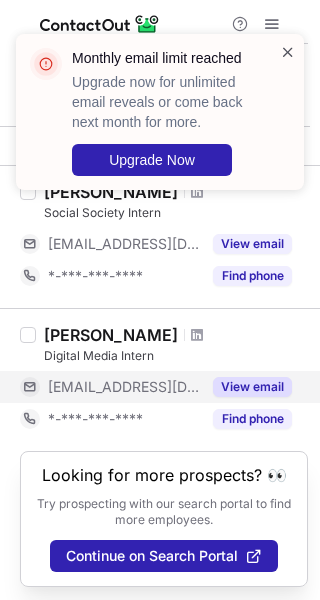 click at bounding box center [288, 52] 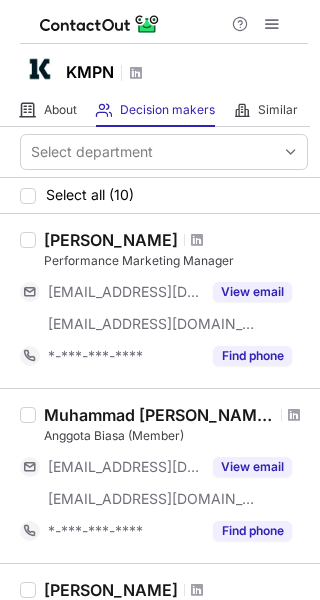 scroll, scrollTop: 0, scrollLeft: 0, axis: both 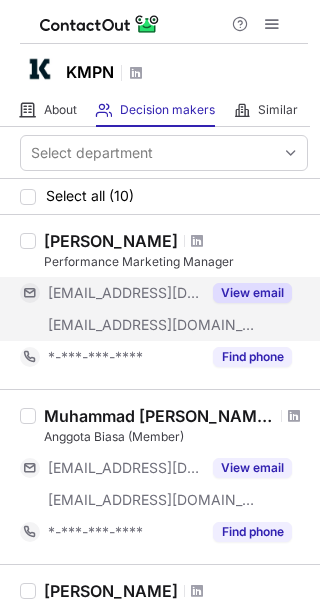 click on "View email" at bounding box center (252, 293) 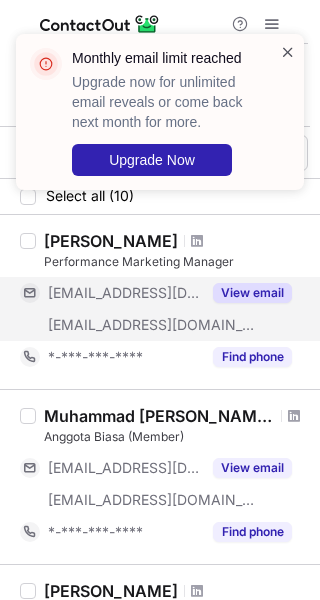 click at bounding box center (288, 52) 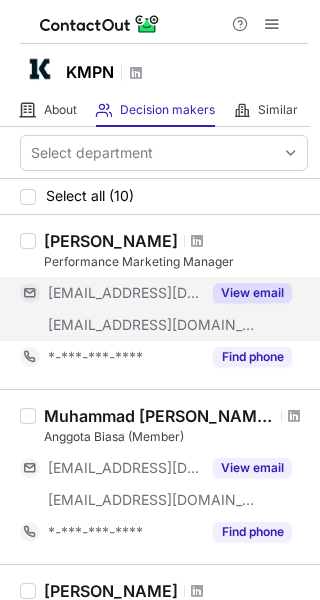 click on "Monthly email limit reached Upgrade now for unlimited email reveals or come back next month for more. Upgrade Now" at bounding box center (160, 34) 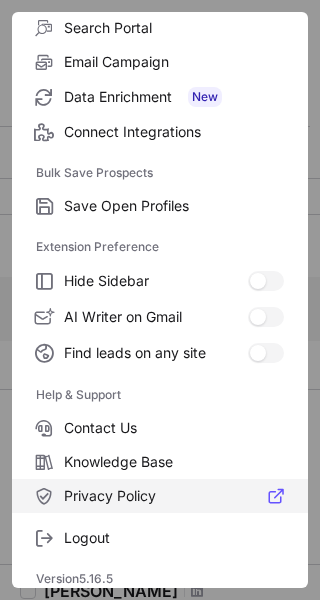 scroll, scrollTop: 232, scrollLeft: 0, axis: vertical 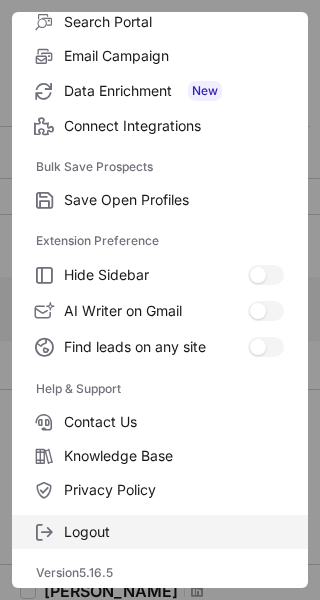 click on "Logout" at bounding box center [174, 532] 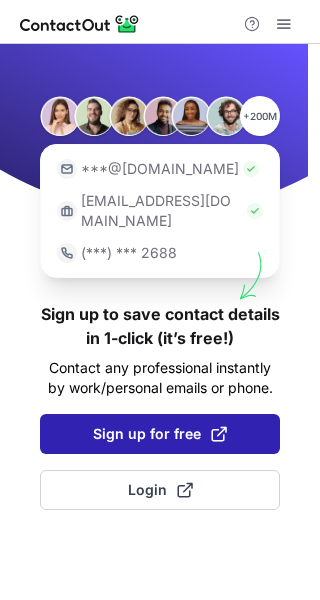 click on "Sign up for free" at bounding box center [160, 434] 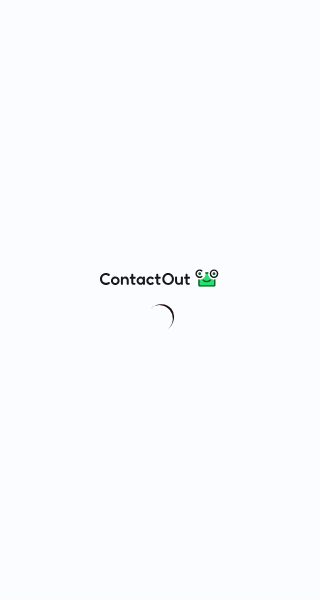 scroll, scrollTop: 0, scrollLeft: 0, axis: both 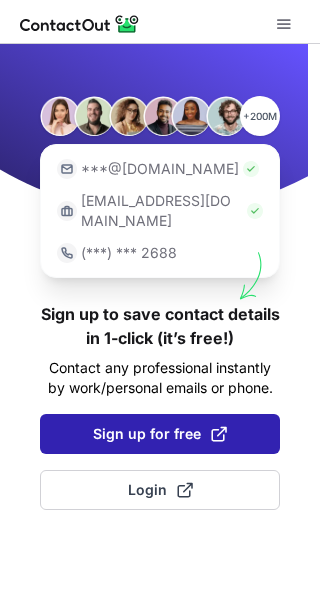 click on "Sign up for free" at bounding box center (160, 434) 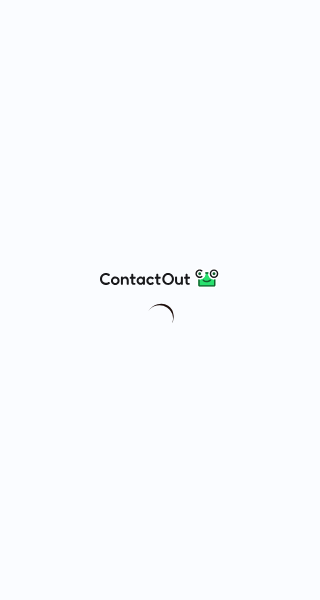 scroll, scrollTop: 0, scrollLeft: 0, axis: both 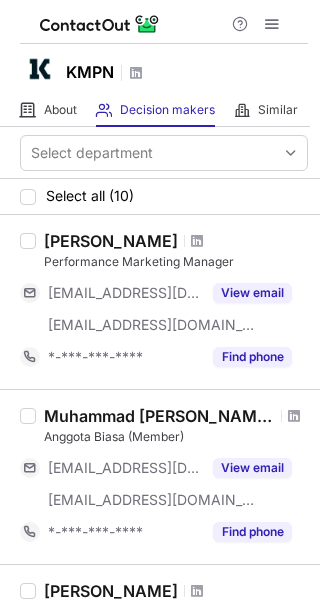click on "Performance Marketing Manager" at bounding box center [176, 262] 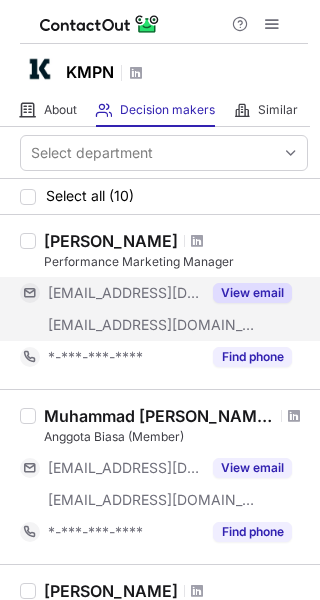 click on "View email" at bounding box center (252, 293) 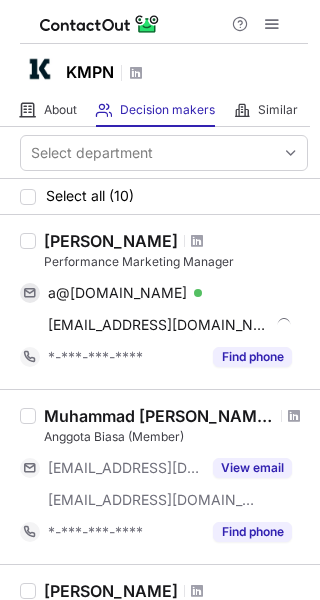 click on "Abdalrahman Shata" at bounding box center [111, 241] 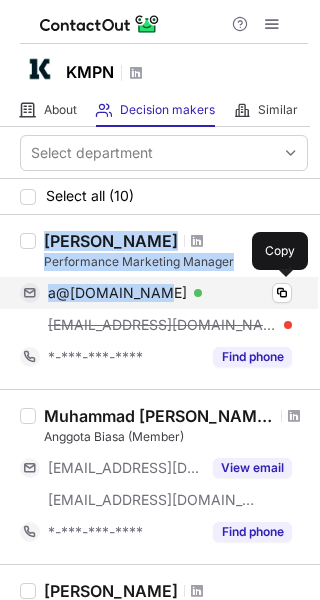 drag, startPoint x: 89, startPoint y: 239, endPoint x: 149, endPoint y: 290, distance: 78.74643 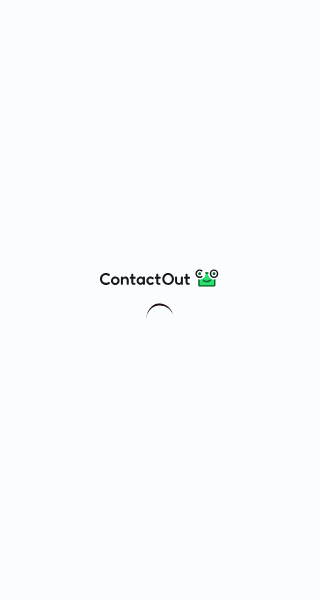 scroll, scrollTop: 0, scrollLeft: 0, axis: both 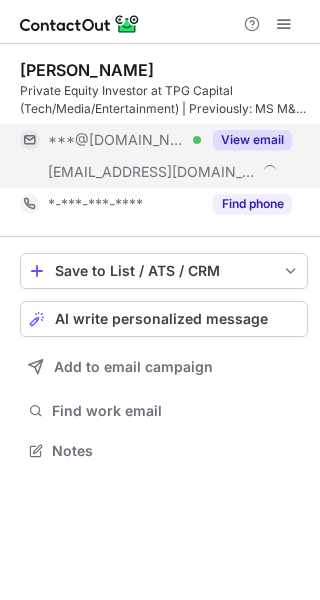 drag, startPoint x: 252, startPoint y: 123, endPoint x: 252, endPoint y: 135, distance: 12 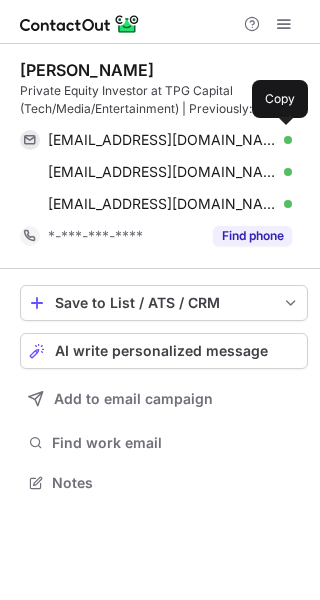 scroll, scrollTop: 10, scrollLeft: 10, axis: both 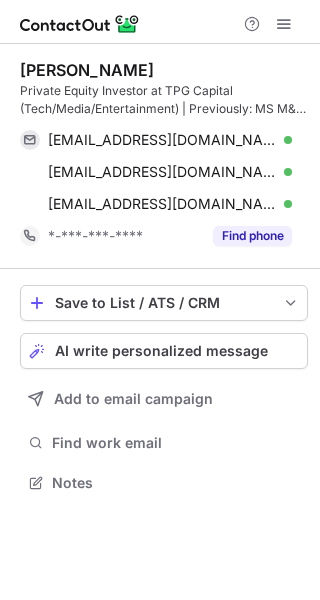 click on "Kristofer Madu" at bounding box center (87, 70) 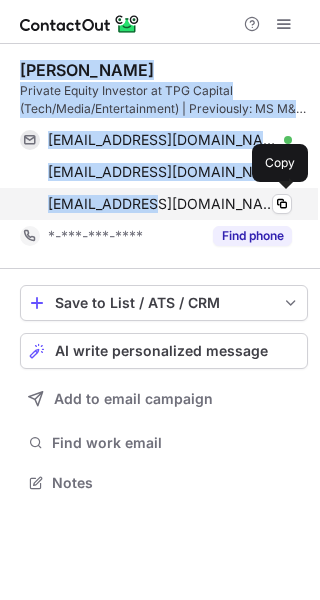 drag, startPoint x: 59, startPoint y: 75, endPoint x: 149, endPoint y: 199, distance: 153.2188 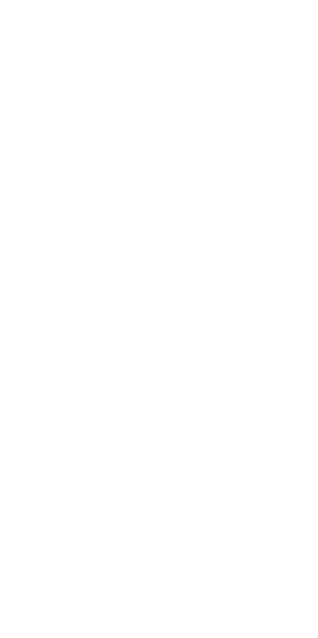 scroll, scrollTop: 0, scrollLeft: 0, axis: both 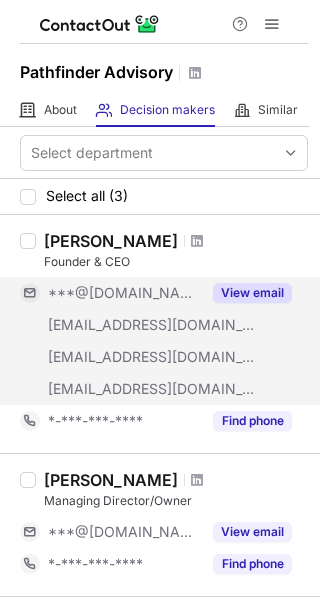 click on "View email" at bounding box center [252, 293] 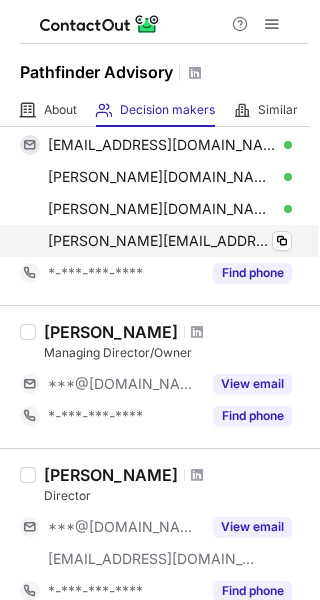 scroll, scrollTop: 100, scrollLeft: 0, axis: vertical 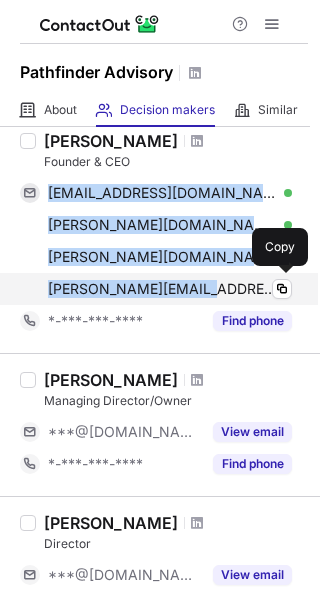 drag, startPoint x: 48, startPoint y: 188, endPoint x: 198, endPoint y: 297, distance: 185.42114 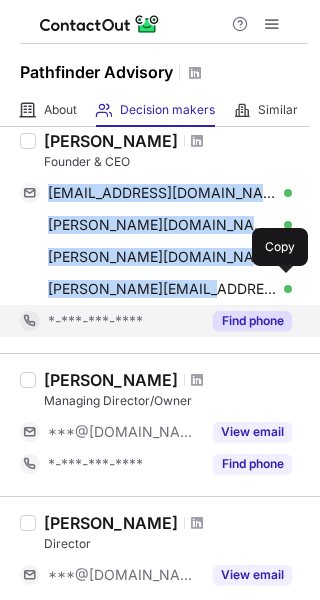 copy on "tomschmidtusa@gmail.com Verified Copy tom.schmidt@manpower.com Verified Copy tom.schmidt@advantageresourcing.com Verified Copy tom@mypathfinder.pro" 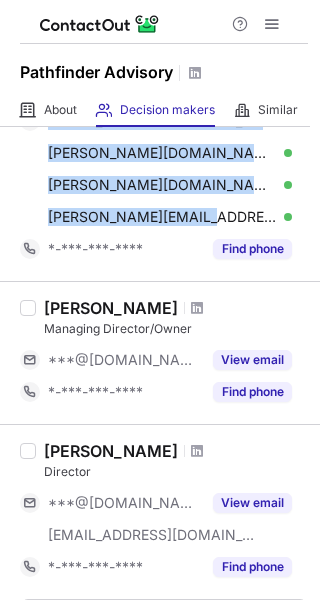 scroll, scrollTop: 300, scrollLeft: 0, axis: vertical 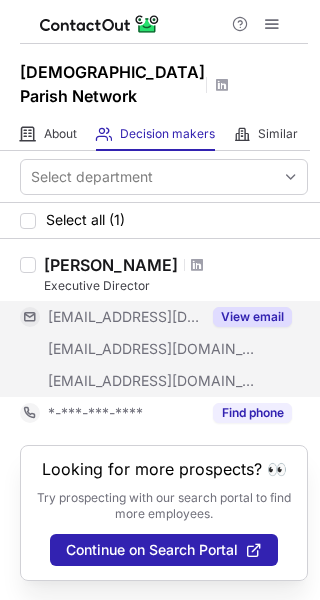 click on "View email" at bounding box center (252, 317) 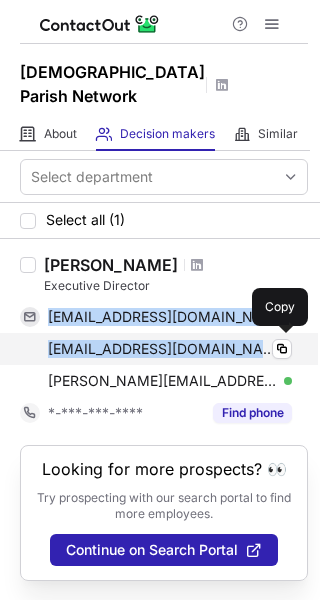 drag, startPoint x: 38, startPoint y: 312, endPoint x: 244, endPoint y: 350, distance: 209.47554 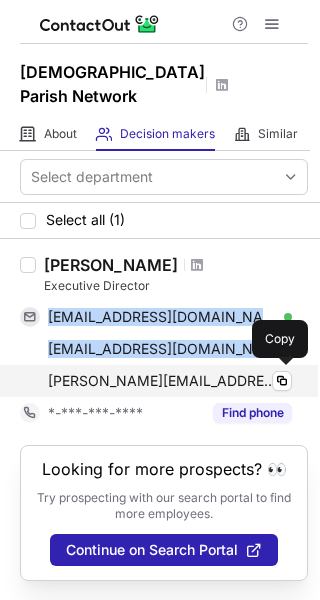 click on "joe@episcopalparishes.org Verified" at bounding box center (170, 381) 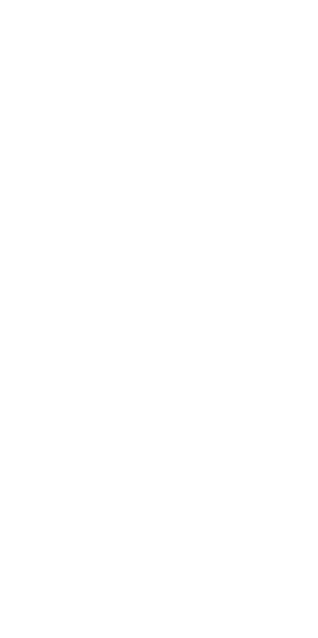 scroll, scrollTop: 0, scrollLeft: 0, axis: both 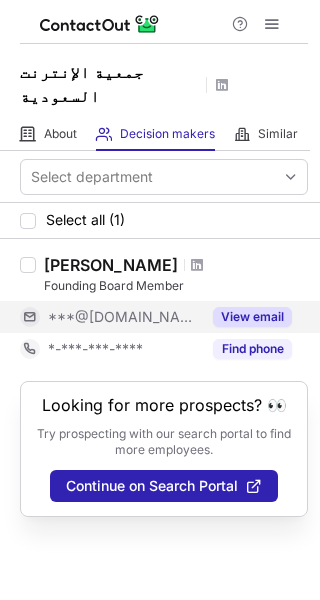 click on "View email" at bounding box center (252, 317) 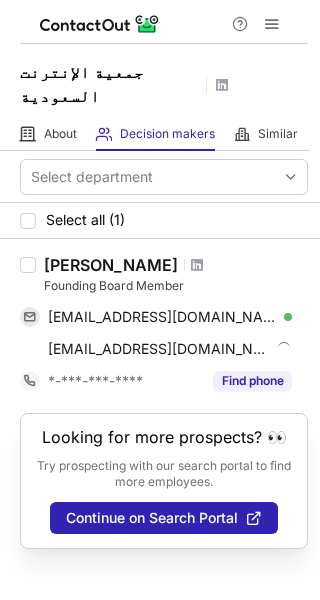 click on "[PERSON_NAME]" at bounding box center (111, 265) 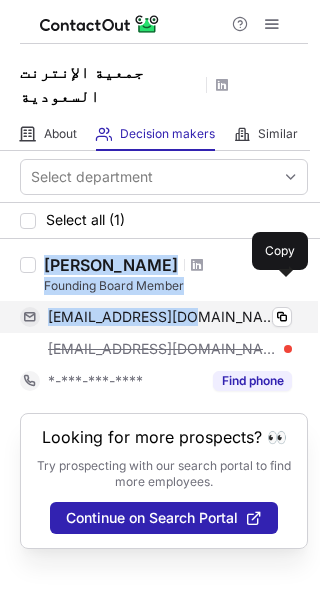 drag, startPoint x: 45, startPoint y: 238, endPoint x: 153, endPoint y: 299, distance: 124.036285 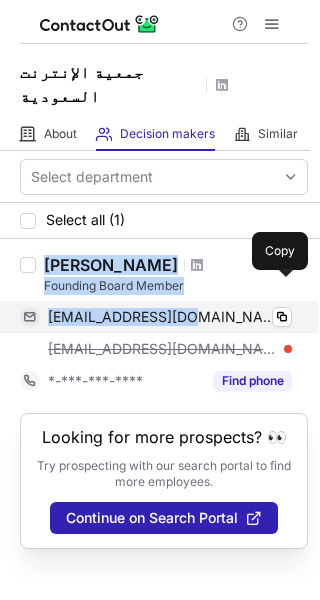 copy on "[PERSON_NAME] Founding Board Member [EMAIL_ADDRESS][DOMAIN_NAME]" 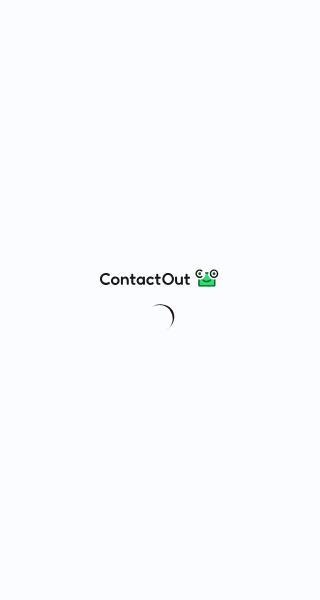 scroll, scrollTop: 0, scrollLeft: 0, axis: both 